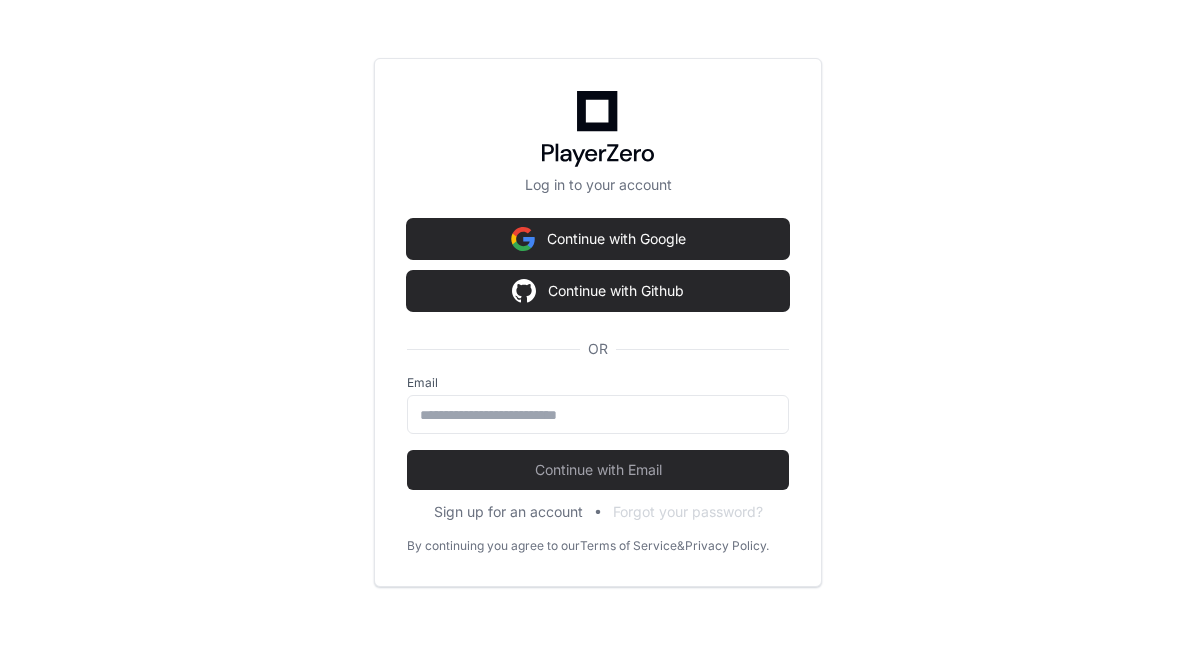 scroll, scrollTop: 0, scrollLeft: 0, axis: both 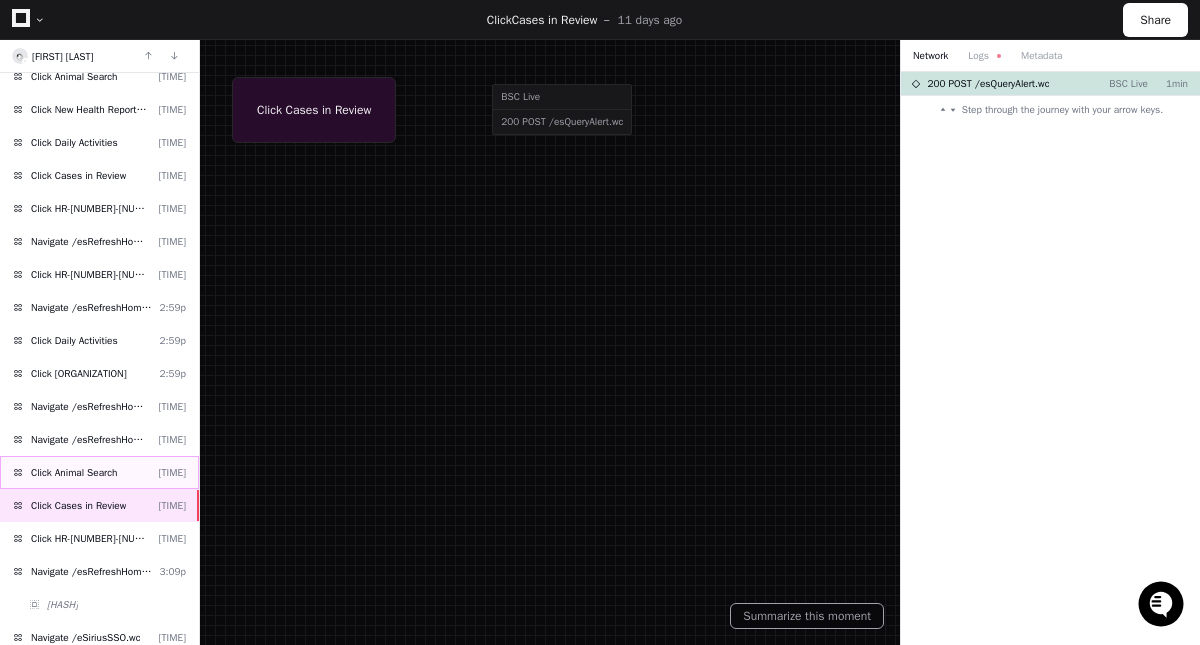 click on "Click Animal Search" 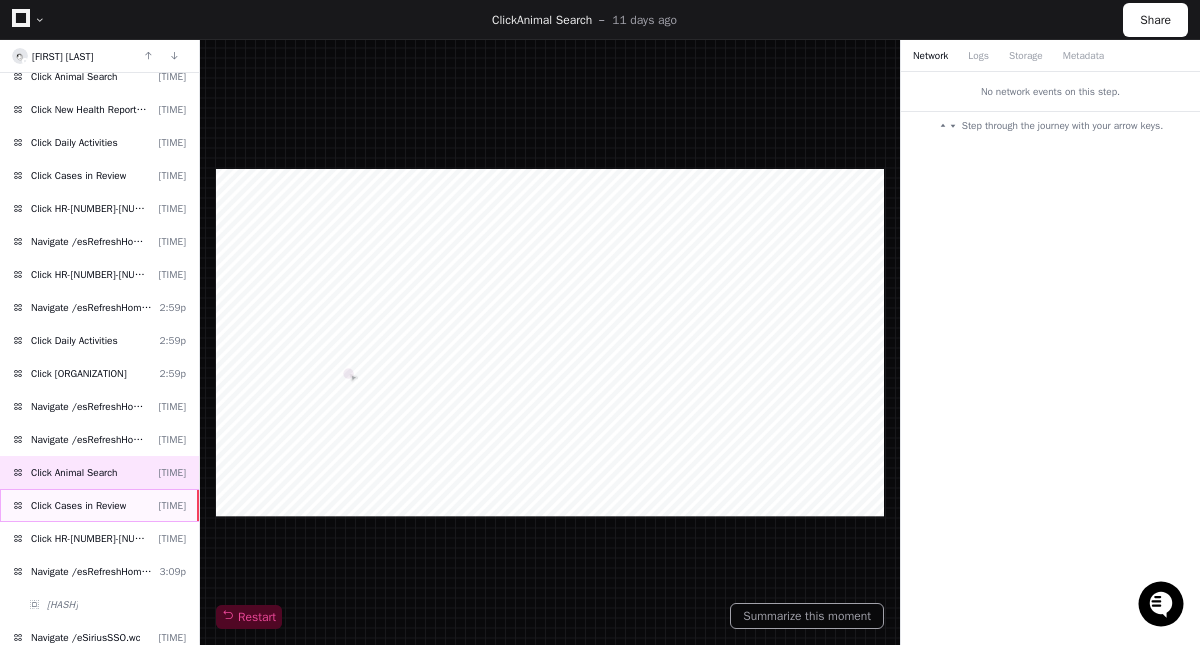 click on "Click Cases in Review" 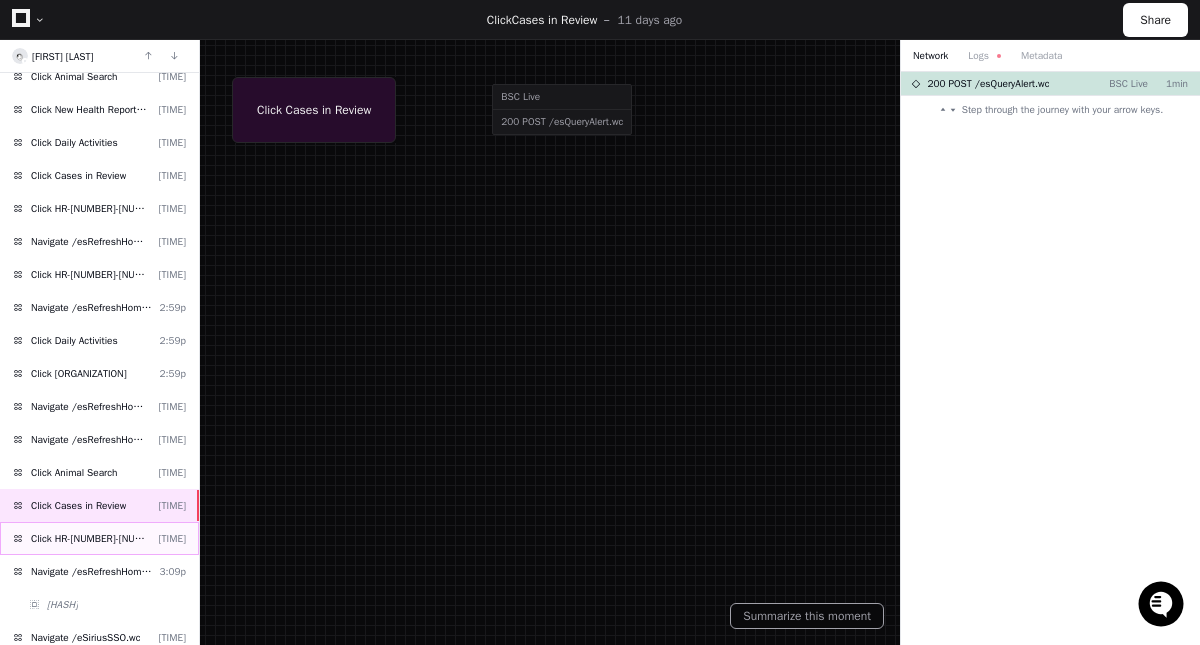 click on "Click HR-[NUMBER]-[NUMBER]" 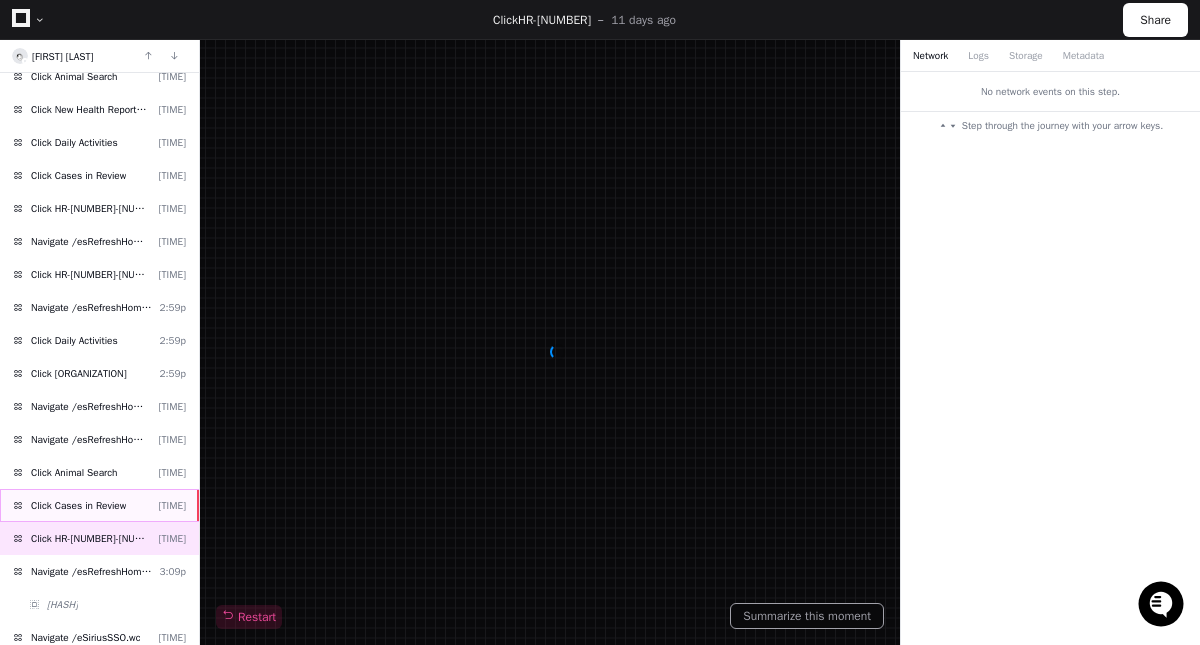 click on "Click Cases in Review [TIME]" 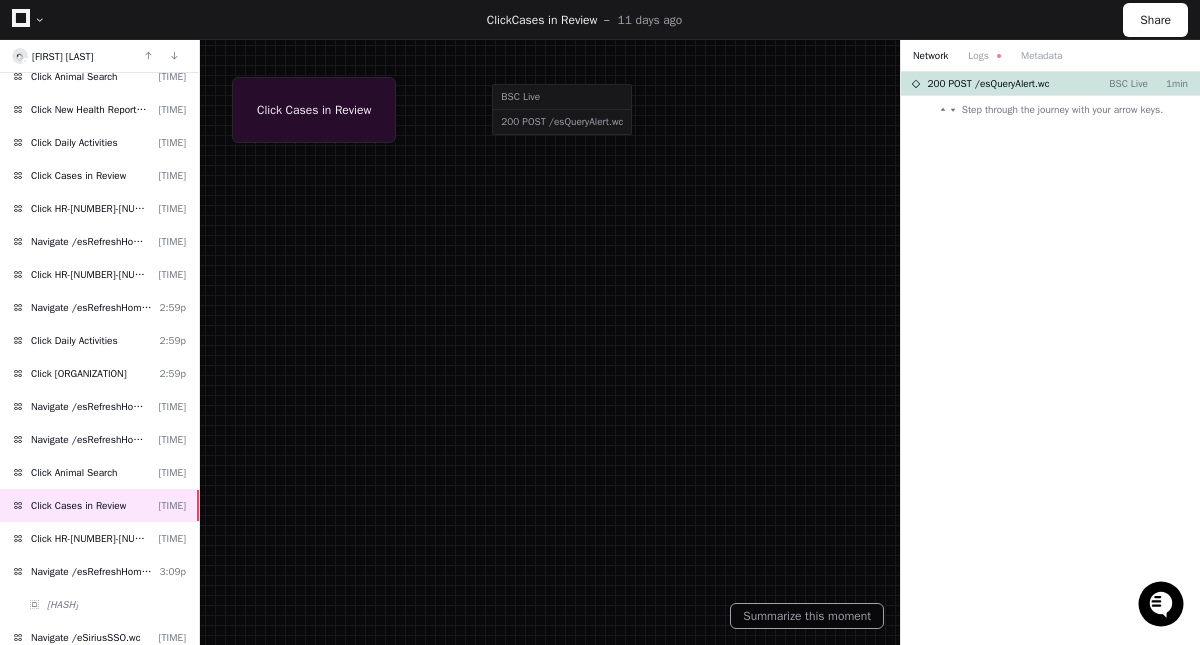 click on "Network Logs Metadata" 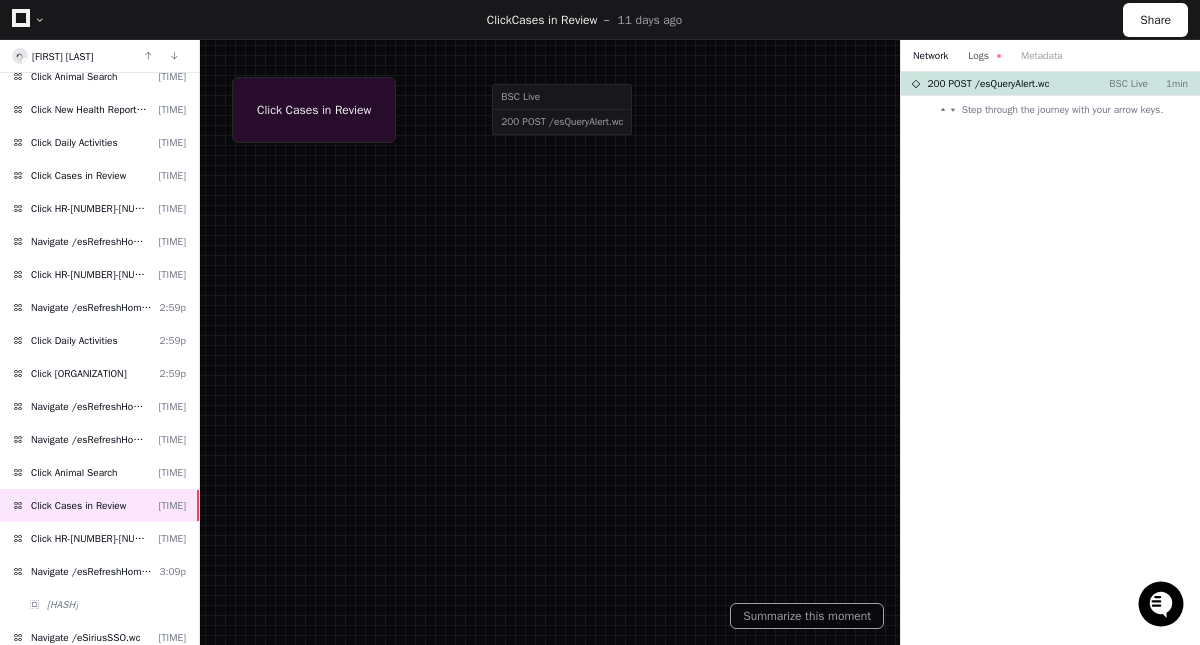 click on "Logs" 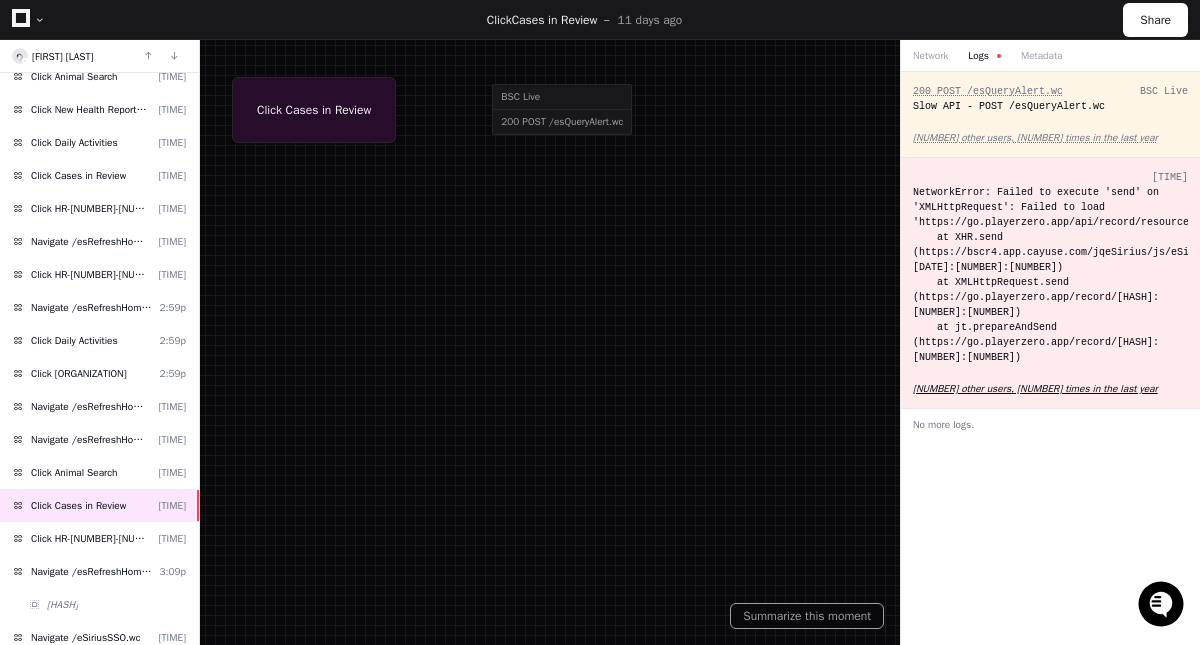 click on "[NUMBER] other users, [NUMBER] times in the last year" 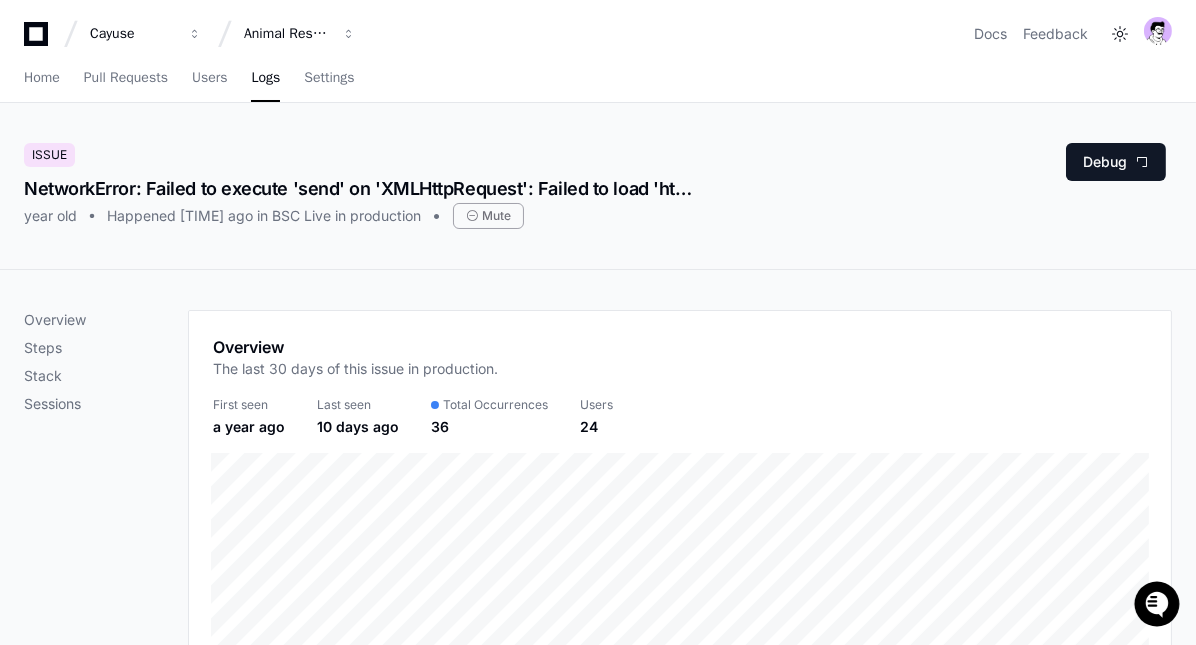 scroll, scrollTop: 127, scrollLeft: 0, axis: vertical 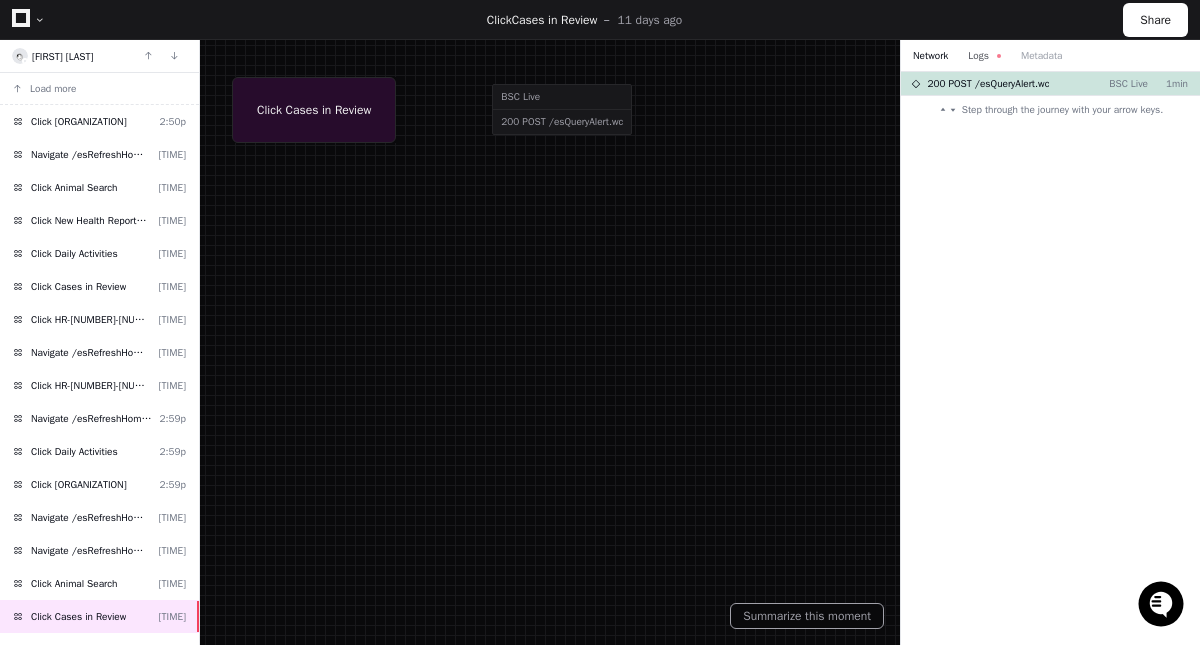 click on "Logs" 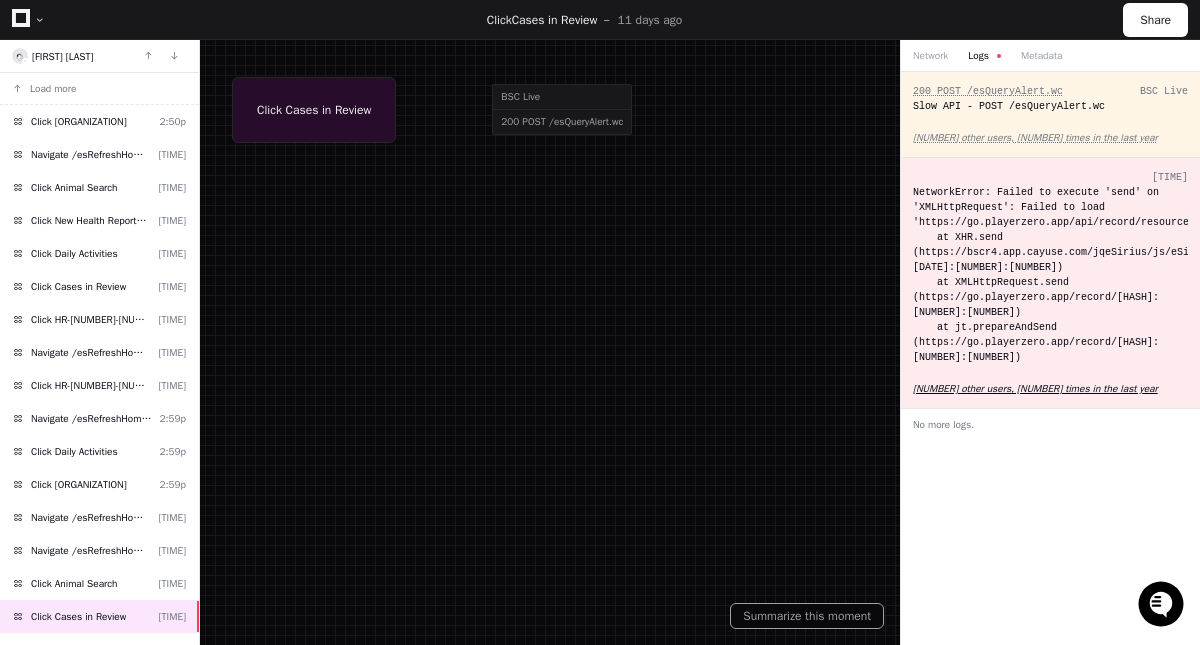 click on "[NUMBER] other users, [NUMBER] times in the last year" 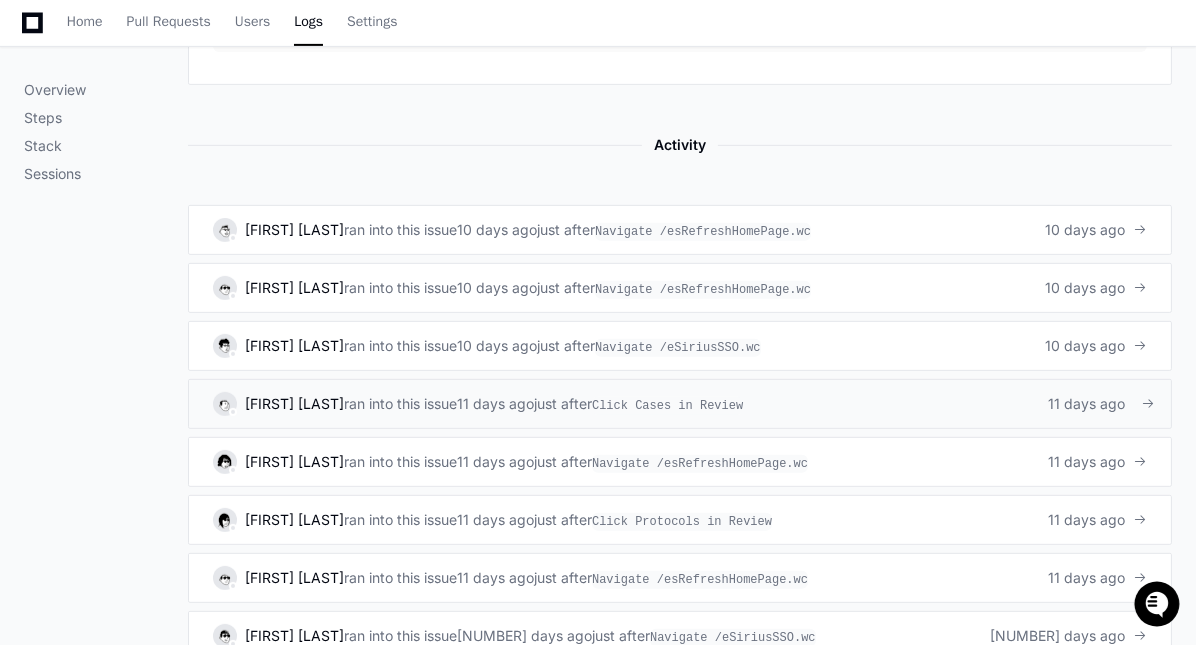 scroll, scrollTop: 1112, scrollLeft: 0, axis: vertical 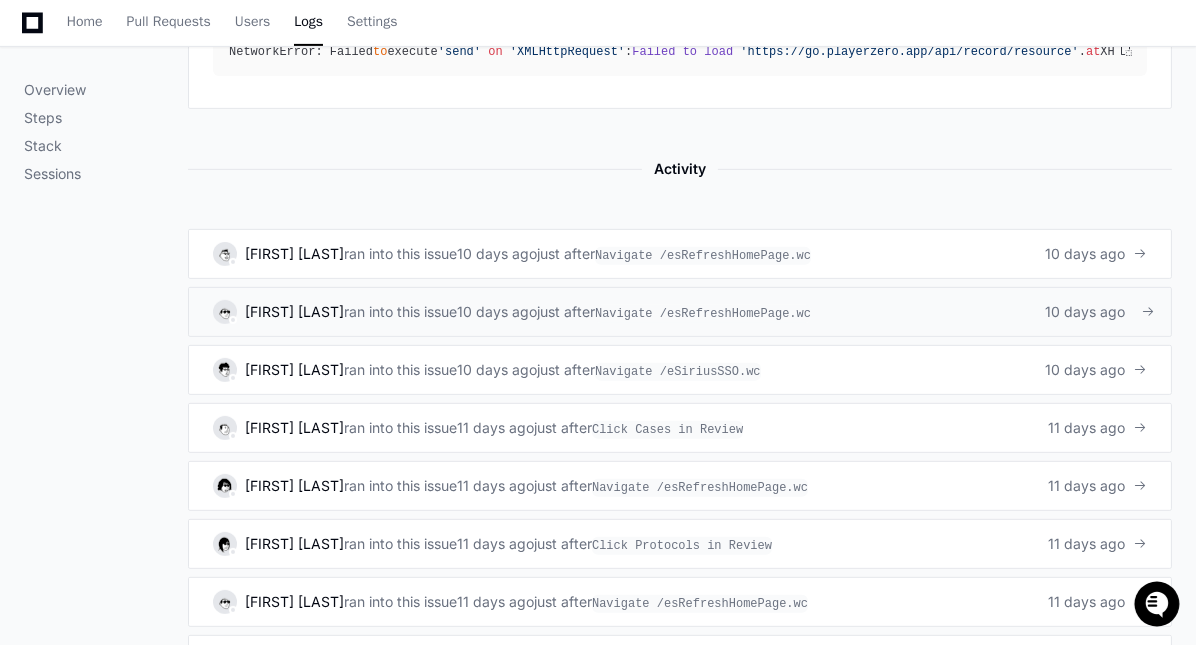 click on "10 days ago" 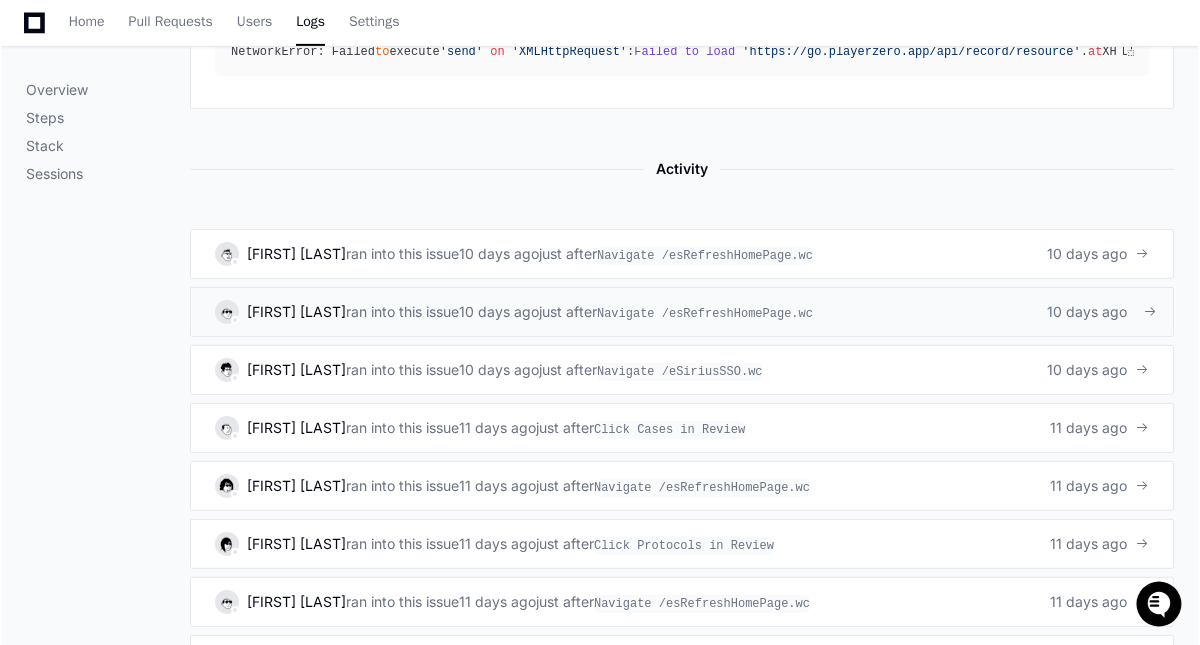 scroll, scrollTop: 0, scrollLeft: 0, axis: both 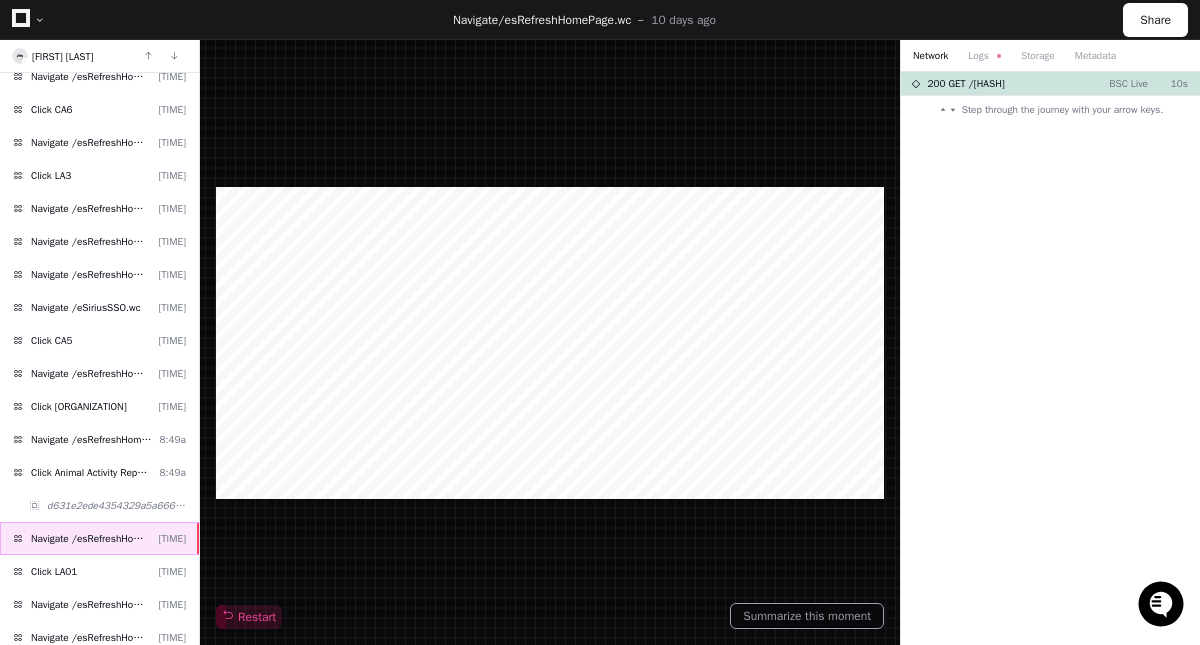 click on "Navigate /esRefreshHomePage.wc [TIME]" 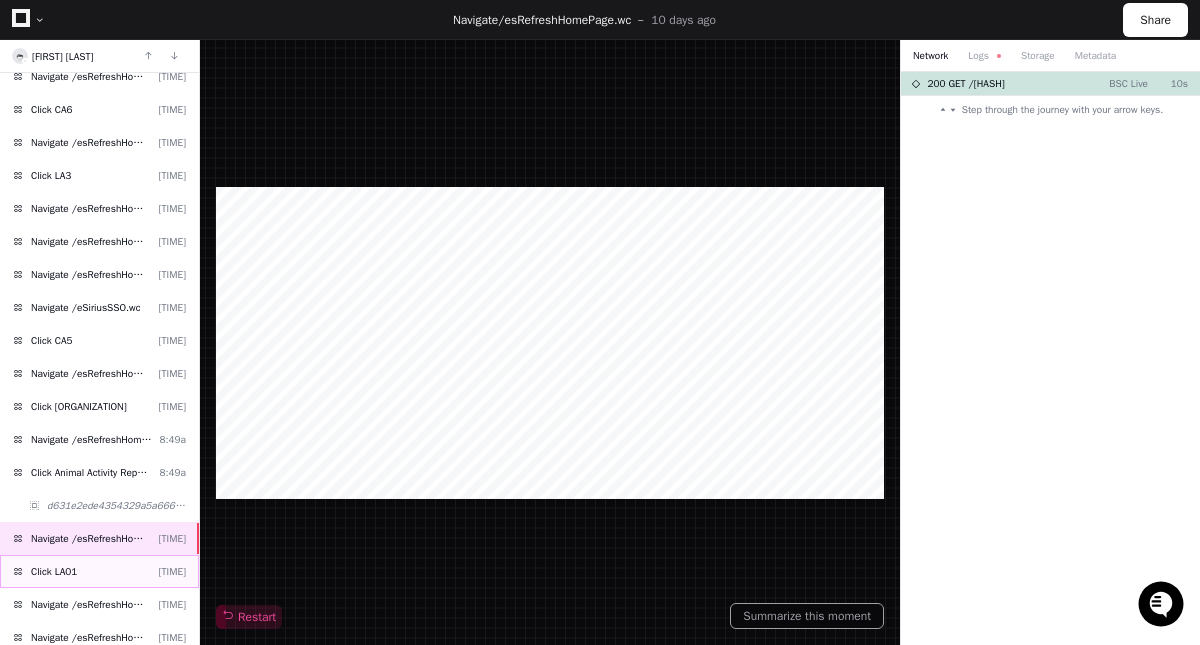 click on "Click LA01 [TIME]" 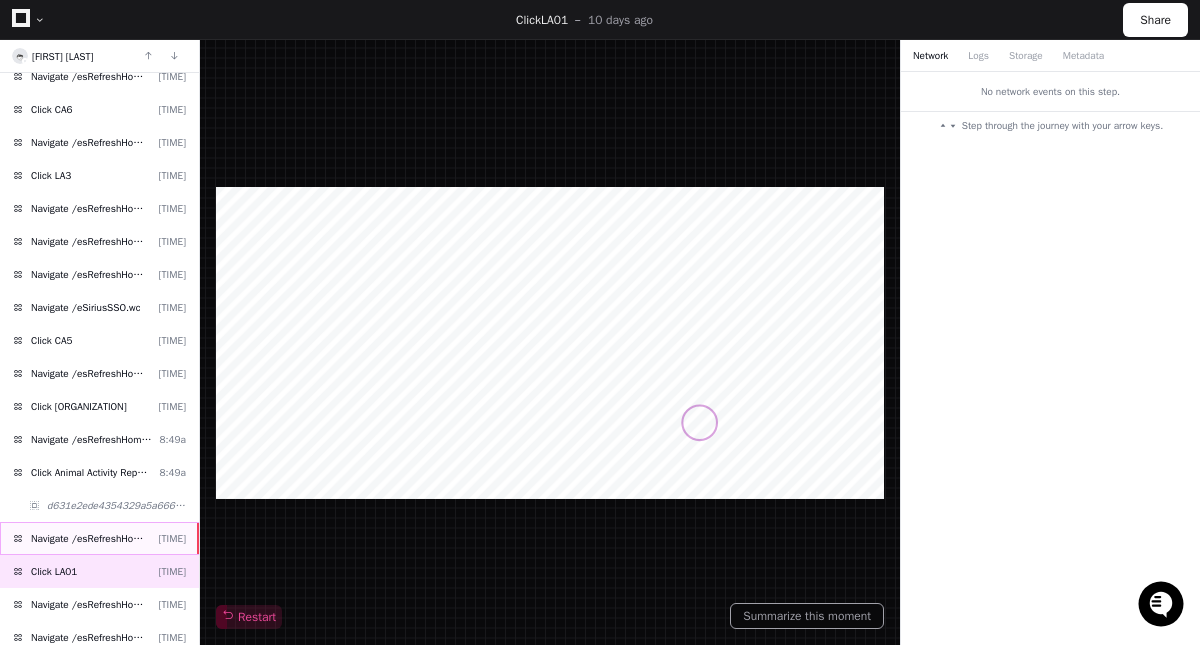 click on "Navigate /esRefreshHomePage.wc" 